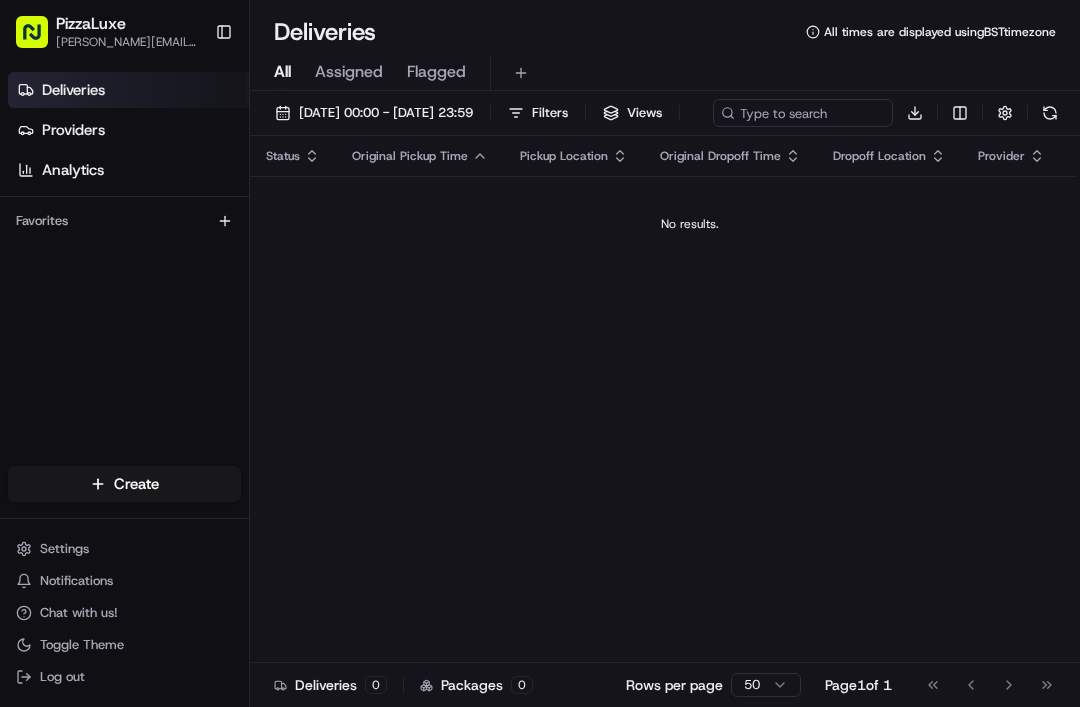 scroll, scrollTop: 0, scrollLeft: 0, axis: both 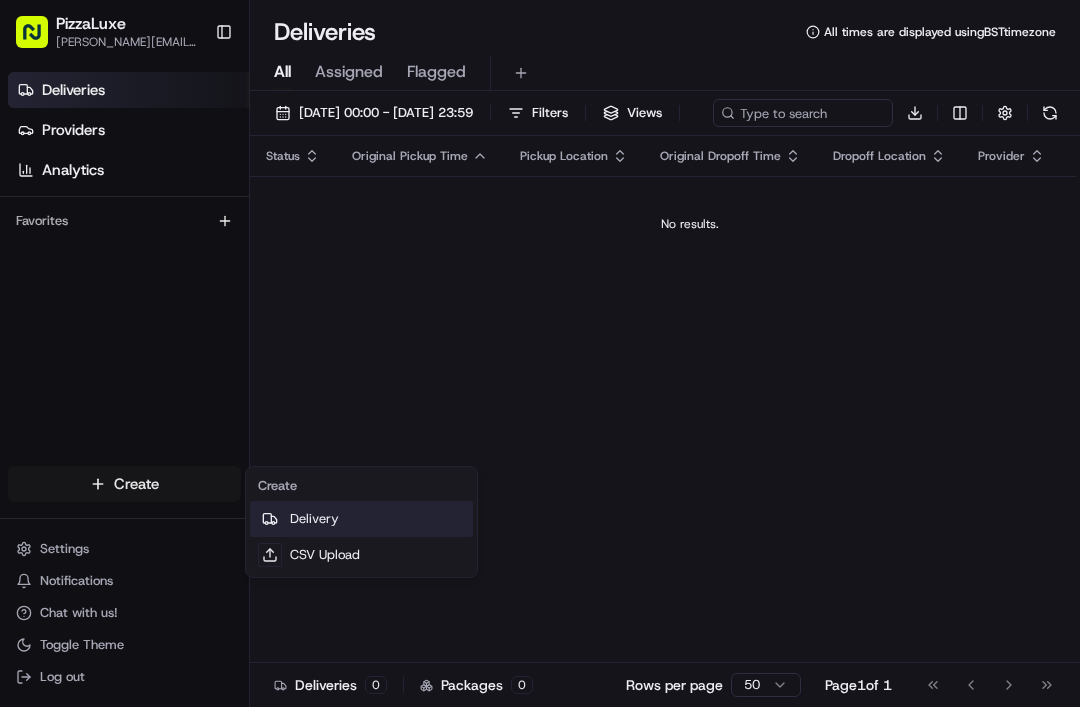 click on "Delivery" at bounding box center [361, 519] 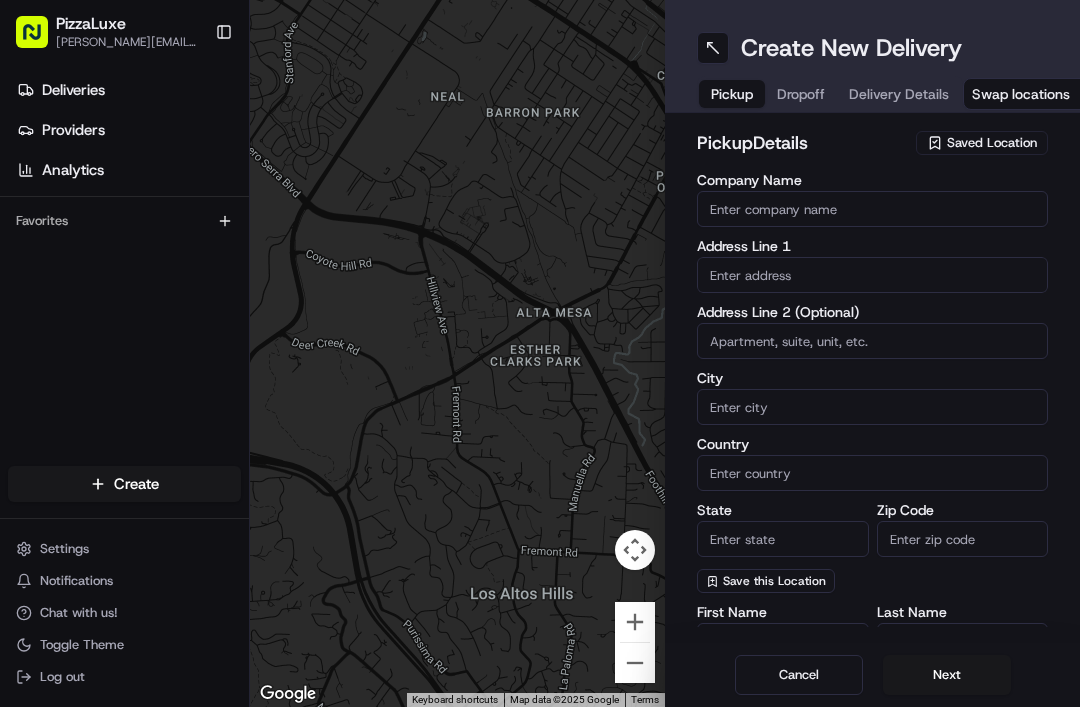 click on "Saved Location" at bounding box center [992, 143] 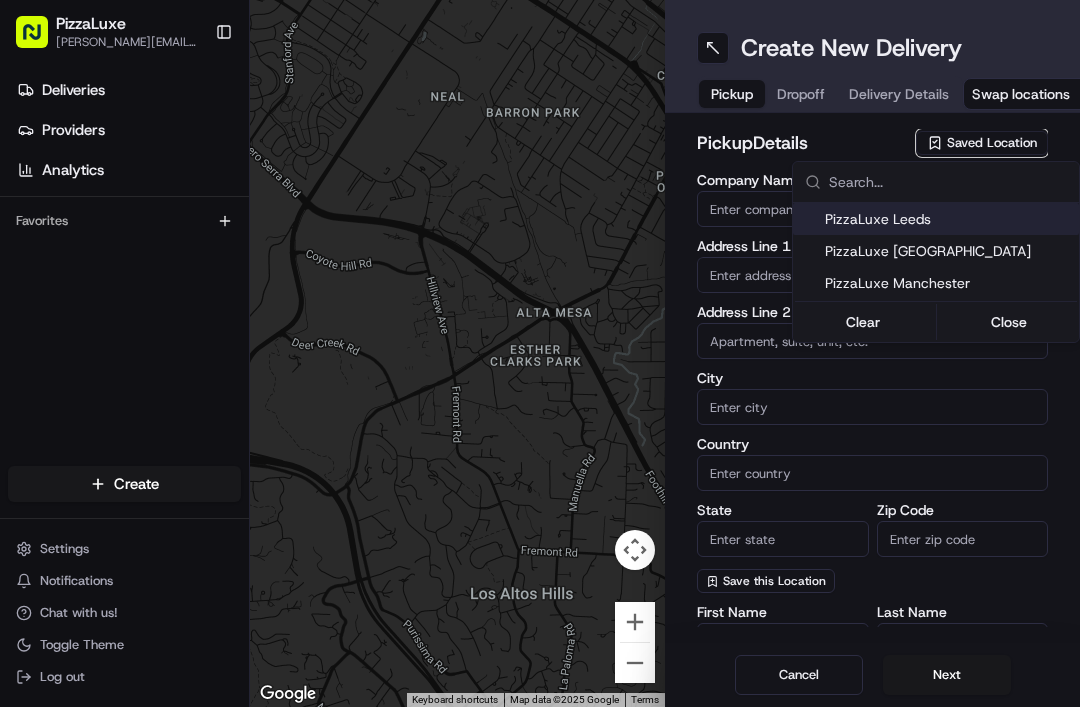 click on "PizzaLuxe [GEOGRAPHIC_DATA]" at bounding box center (948, 251) 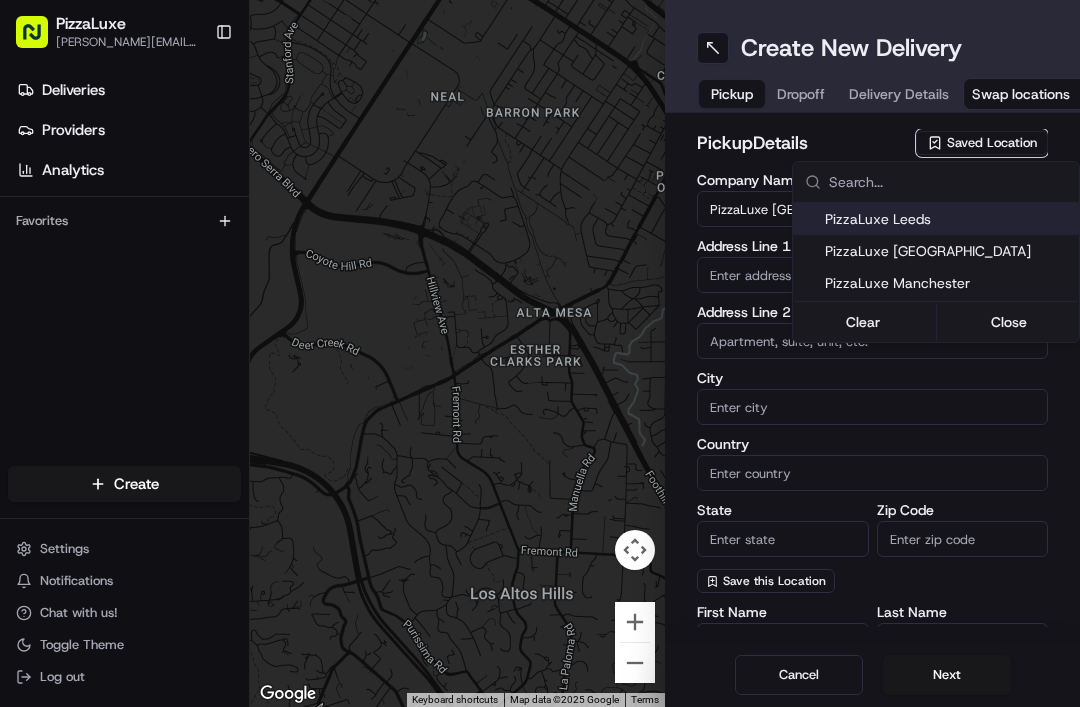 type on "[GEOGRAPHIC_DATA]" 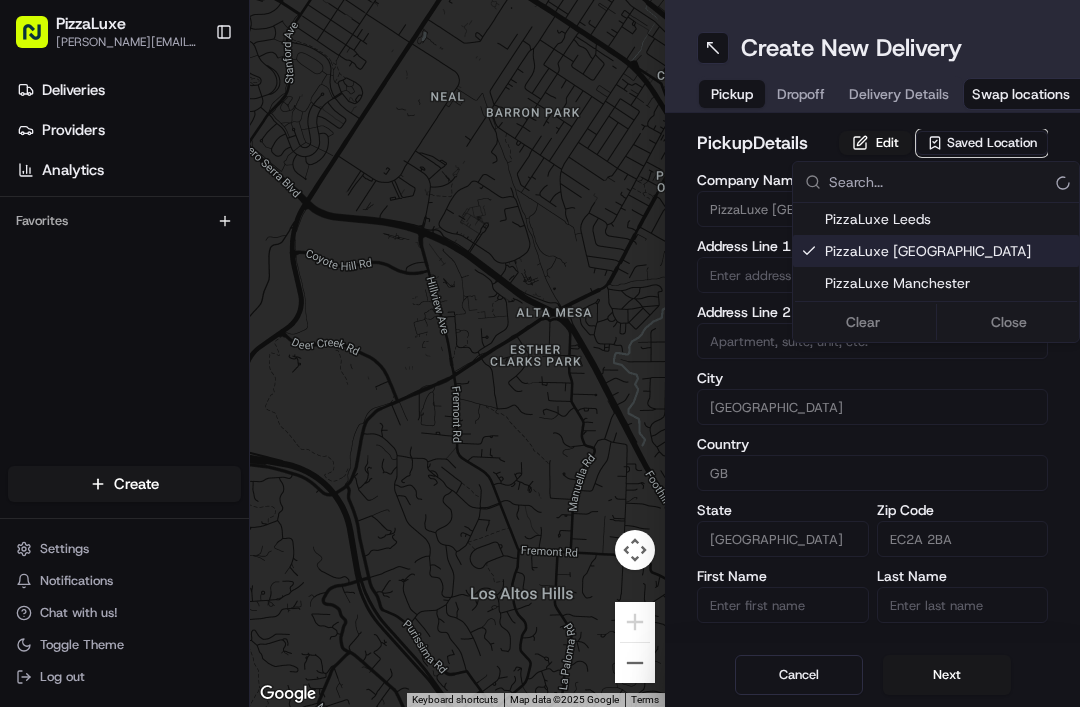 type on "2 Principal Pl" 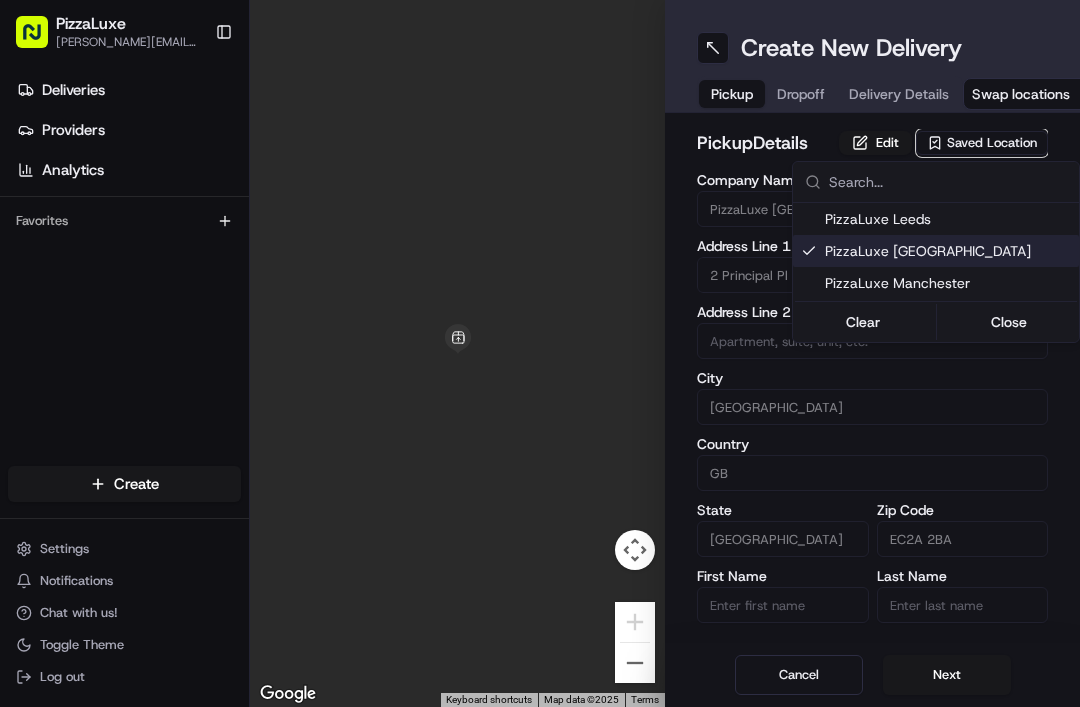 click on "PizzaLuxe [PERSON_NAME][EMAIL_ADDRESS][DOMAIN_NAME] Toggle Sidebar Deliveries Providers Analytics Favorites Main Menu Members & Organization Organization Users Roles Preferences Customization Tracking Orchestration Automations Dispatch Strategy Locations Pickup Locations Dropoff Locations Billing Billing Refund Requests Integrations Notification Triggers Webhooks API Keys Request Logs Create Settings Notifications Chat with us! Toggle Theme Log out To navigate the map with touch gestures double-tap and hold your finger on the map, then drag the map. ← Move left → Move right ↑ Move up ↓ Move down + Zoom in - Zoom out Home Jump left by 75% End Jump right by 75% Page Up Jump up by 75% Page Down Jump down by 75% Keyboard shortcuts Map Data Map data ©2025 Map data ©2025 1 m  Click to toggle between metric and imperial units Terms Report a map error Create New Delivery Pickup Dropoff Delivery Details Swap locations pickup  Details  Edit Saved Location Company Name PizzaLuxe London Address Line 1 2 Principal Pl" at bounding box center (540, 353) 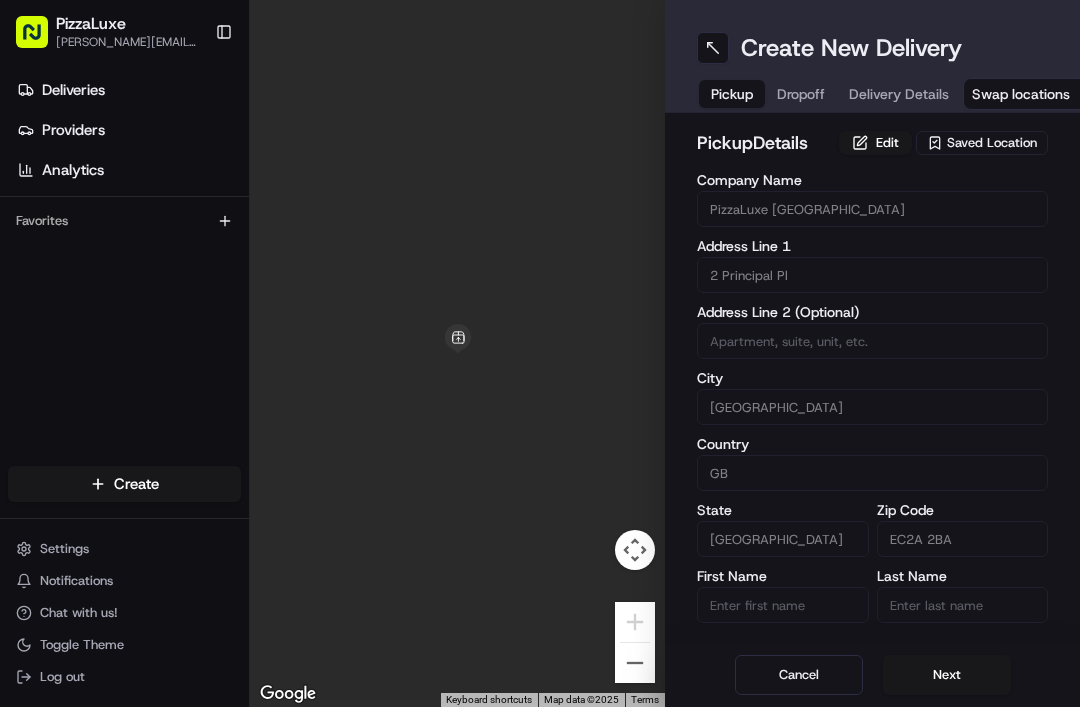 click on "Saved Location" at bounding box center [982, 143] 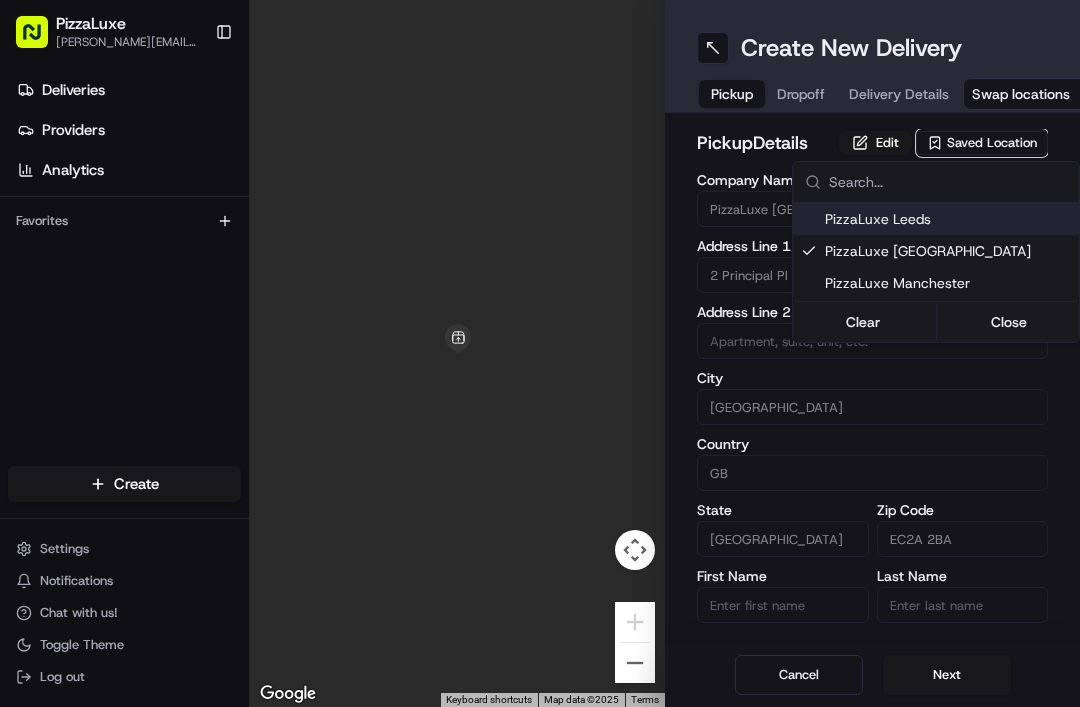 click on "PizzaLuxe [GEOGRAPHIC_DATA]" at bounding box center [948, 251] 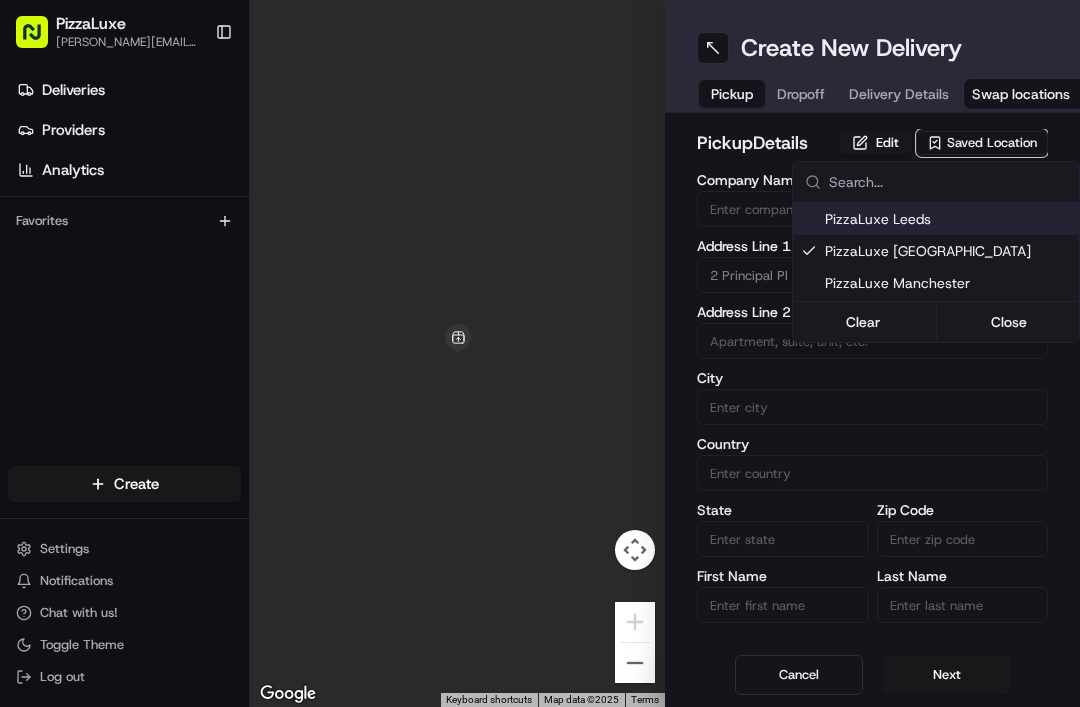 type 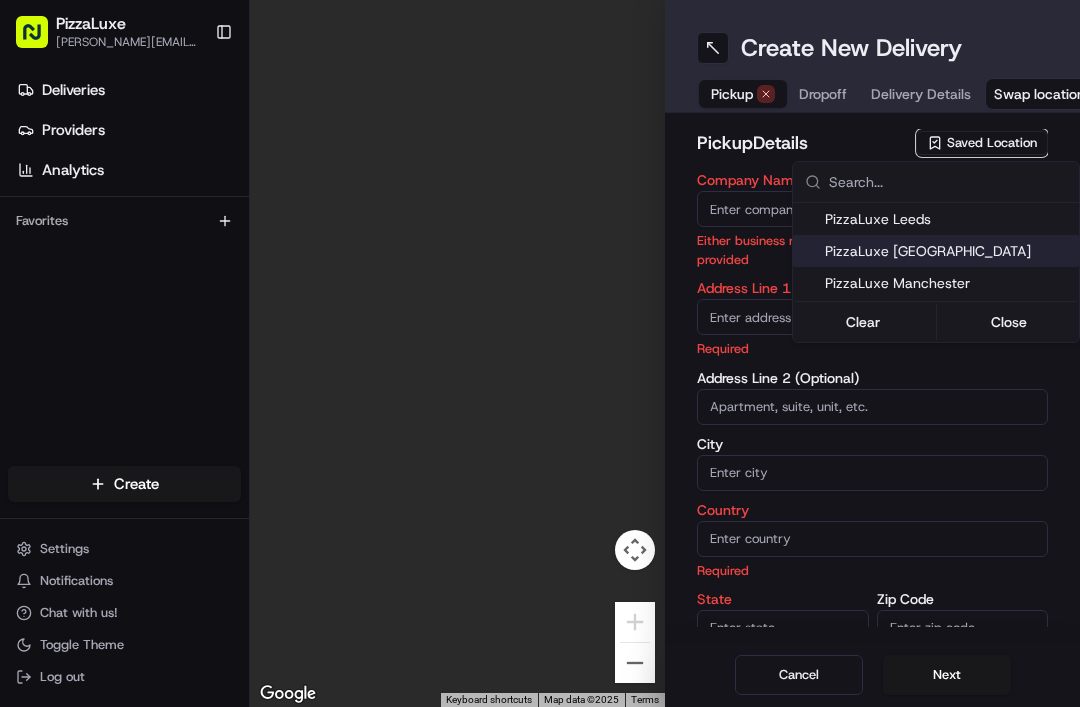 click on "PizzaLuxe [PERSON_NAME][EMAIL_ADDRESS][DOMAIN_NAME] Toggle Sidebar Deliveries Providers Analytics Favorites Main Menu Members & Organization Organization Users Roles Preferences Customization Tracking Orchestration Automations Dispatch Strategy Locations Pickup Locations Dropoff Locations Billing Billing Refund Requests Integrations Notification Triggers Webhooks API Keys Request Logs Create Settings Notifications Chat with us! Toggle Theme Log out To navigate the map with touch gestures double-tap and hold your finger on the map, then drag the map. ← Move left → Move right ↑ Move up ↓ Move down + Zoom in - Zoom out Home Jump left by 75% End Jump right by 75% Page Up Jump up by 75% Page Down Jump down by 75% Keyboard shortcuts Map Data Map data ©2025 Map data ©2025 1 m  Click to toggle between metric and imperial units Terms Report a map error 0 0 Create New Delivery Pickup Dropoff Delivery Details Swap locations pickup  Details Saved Location Company Name Address Line 1 Required City Country Required US" at bounding box center [540, 353] 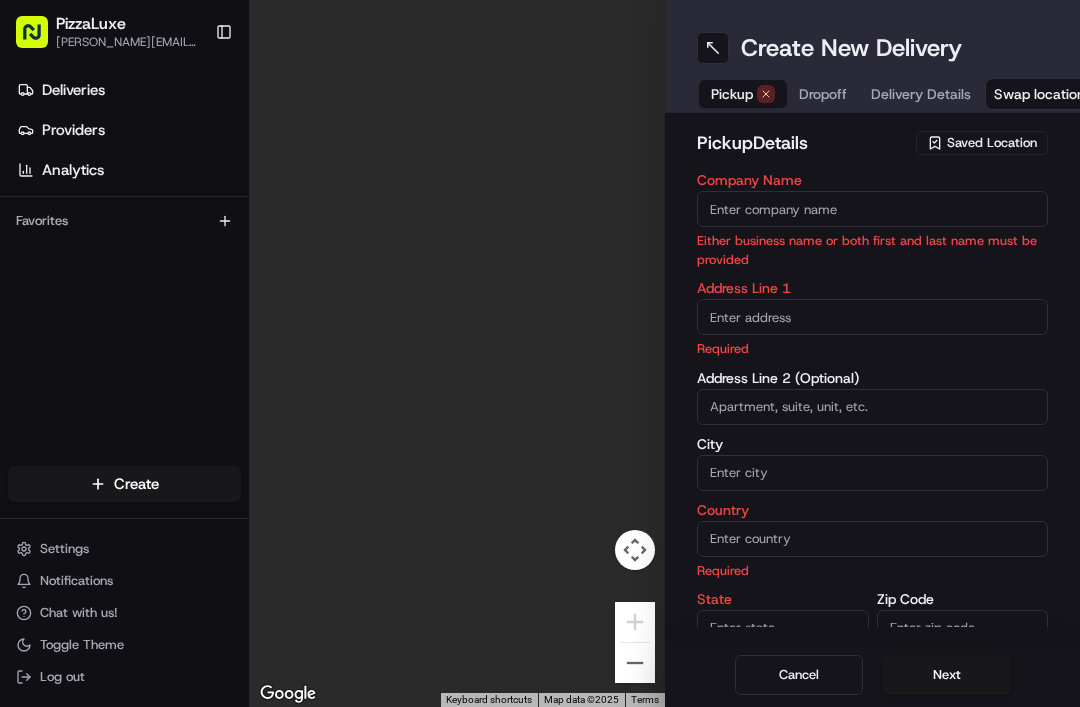 click at bounding box center (713, 48) 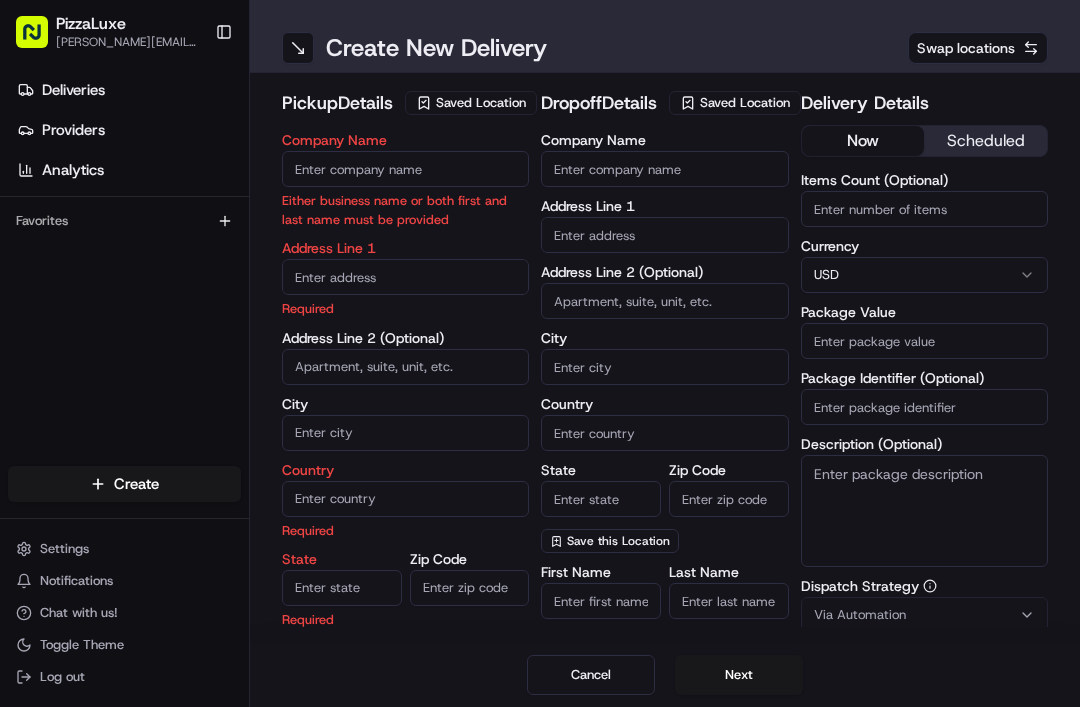 click at bounding box center (298, 48) 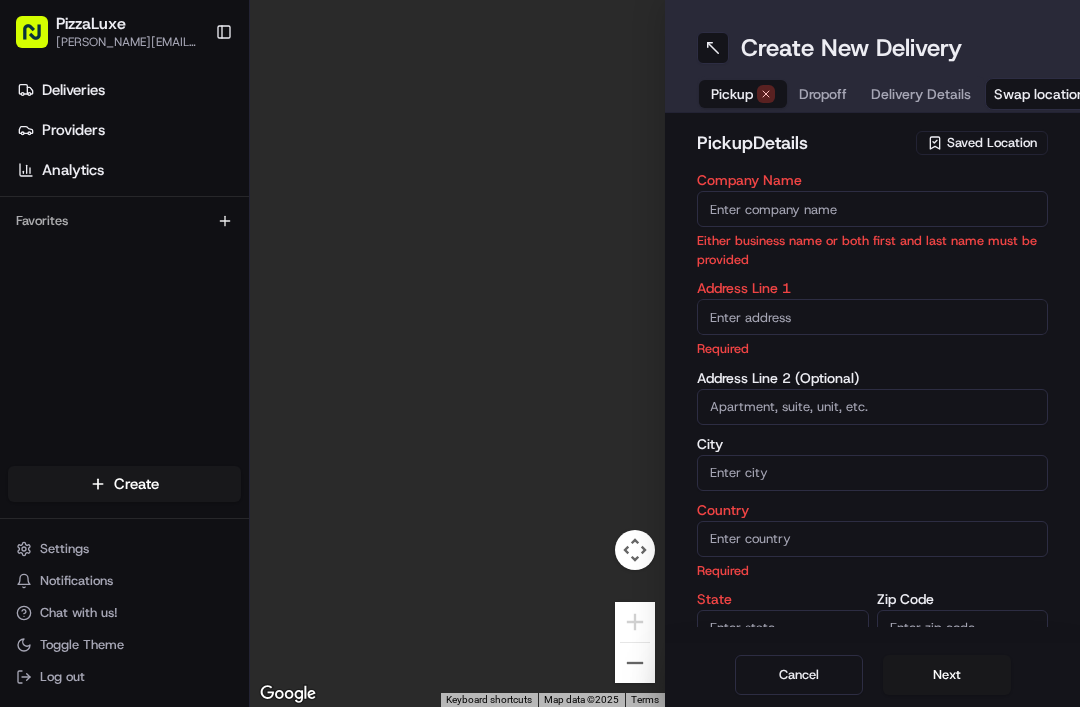 click at bounding box center [713, 48] 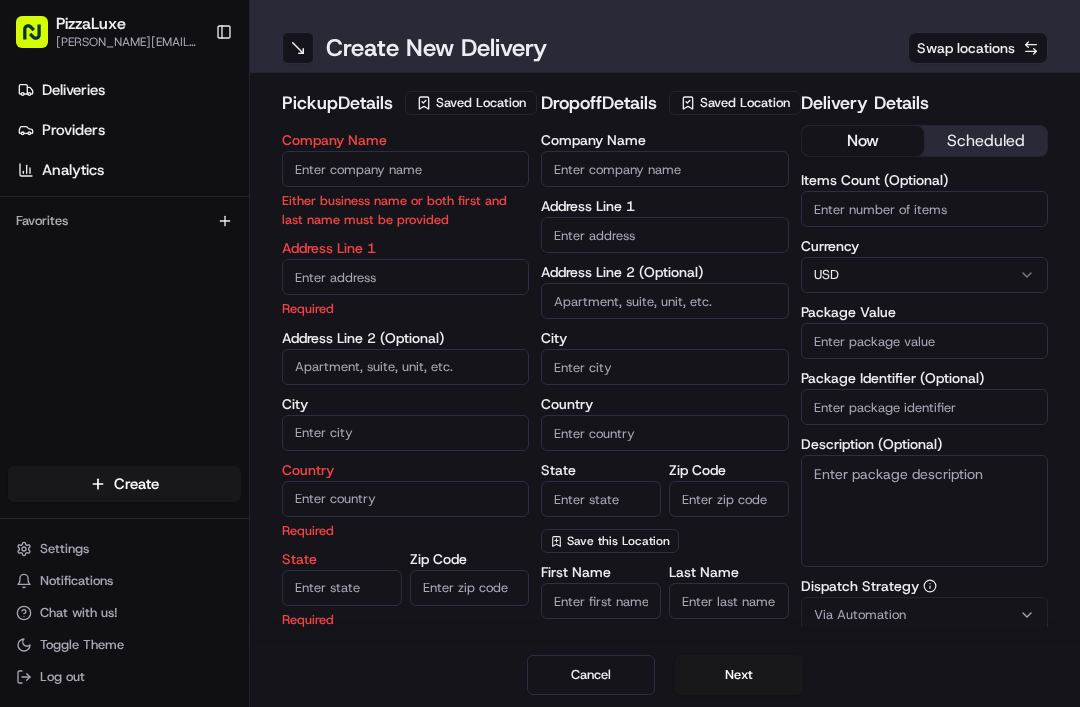 click at bounding box center (298, 48) 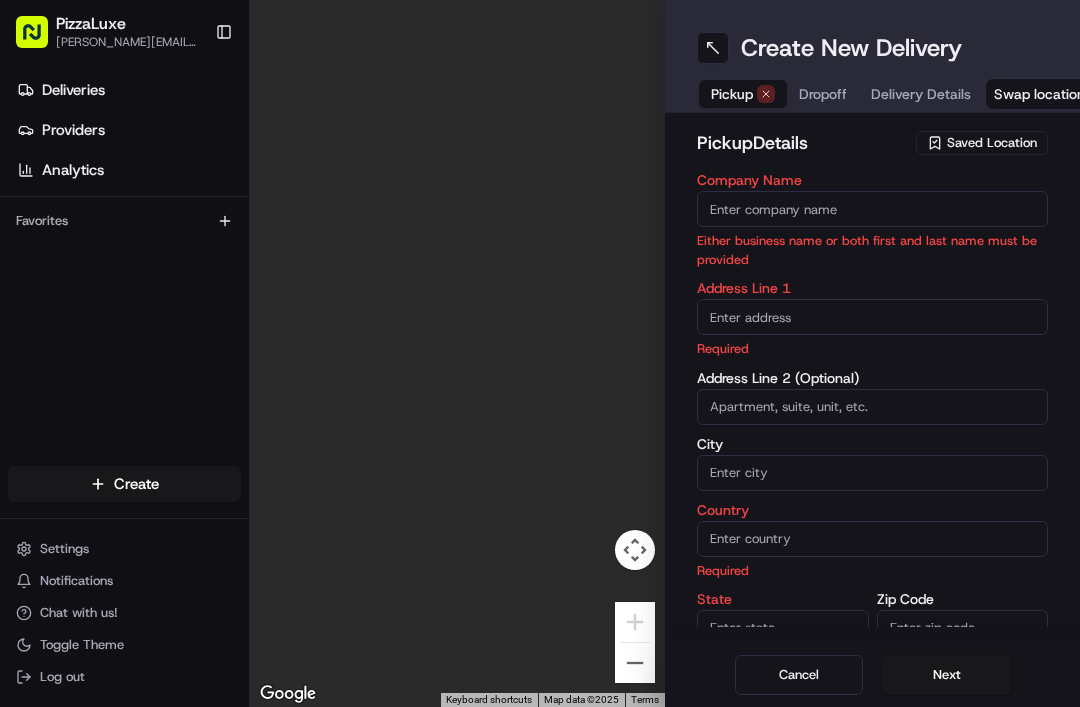 click at bounding box center (713, 48) 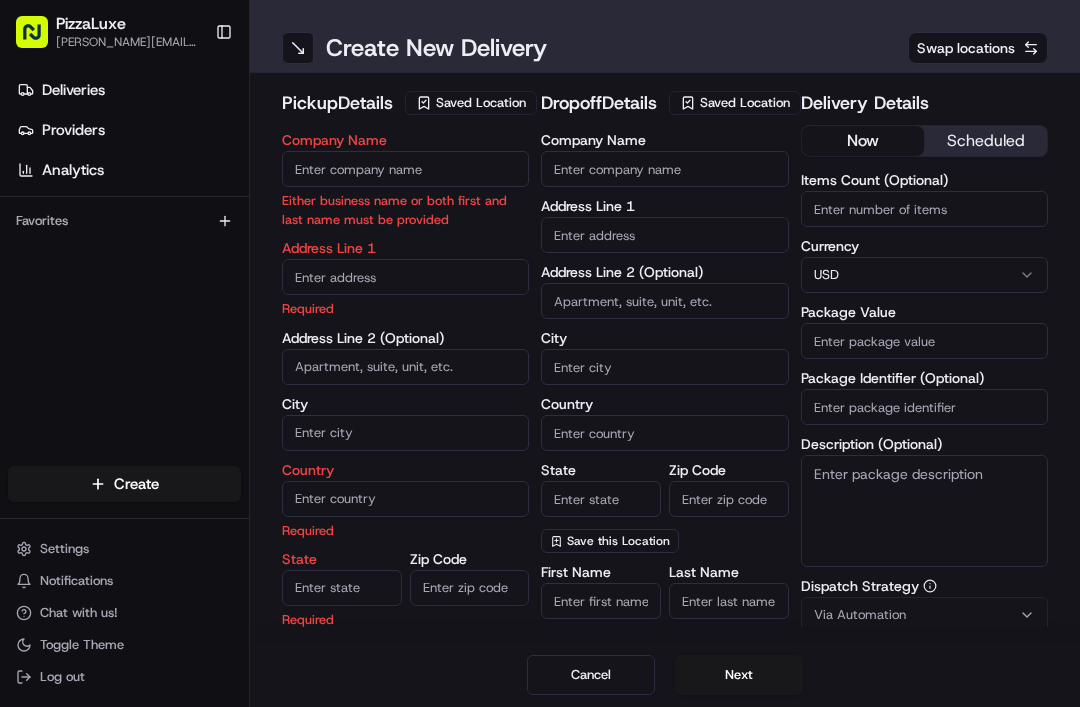 click at bounding box center [298, 48] 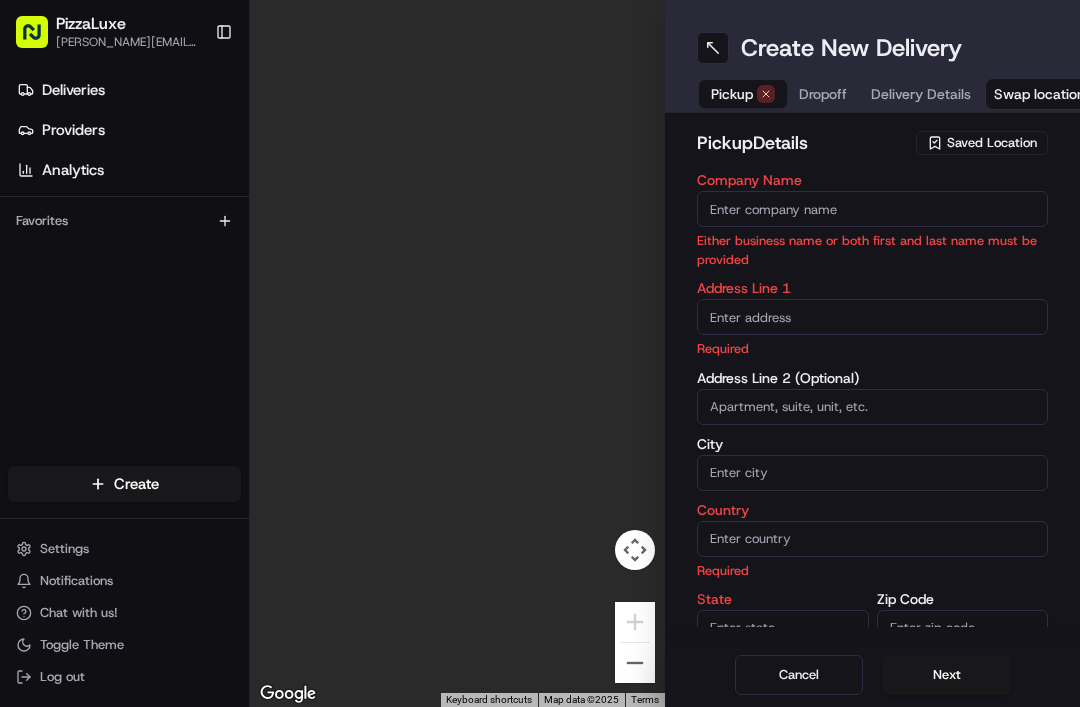 click at bounding box center (635, 550) 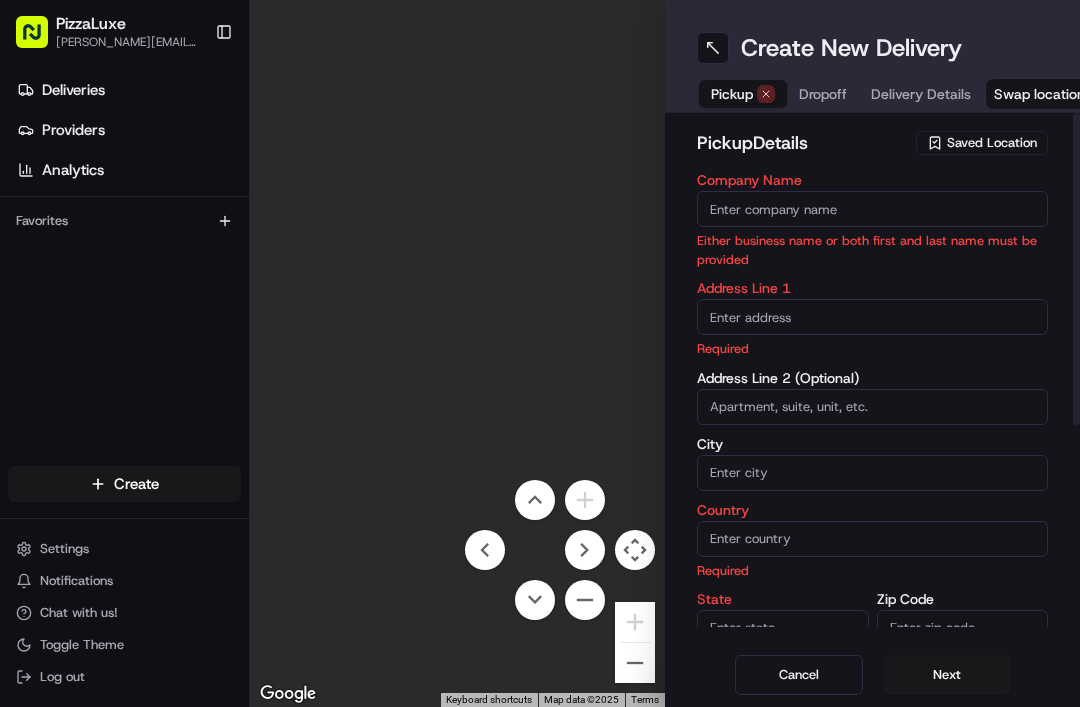 scroll, scrollTop: 2, scrollLeft: 0, axis: vertical 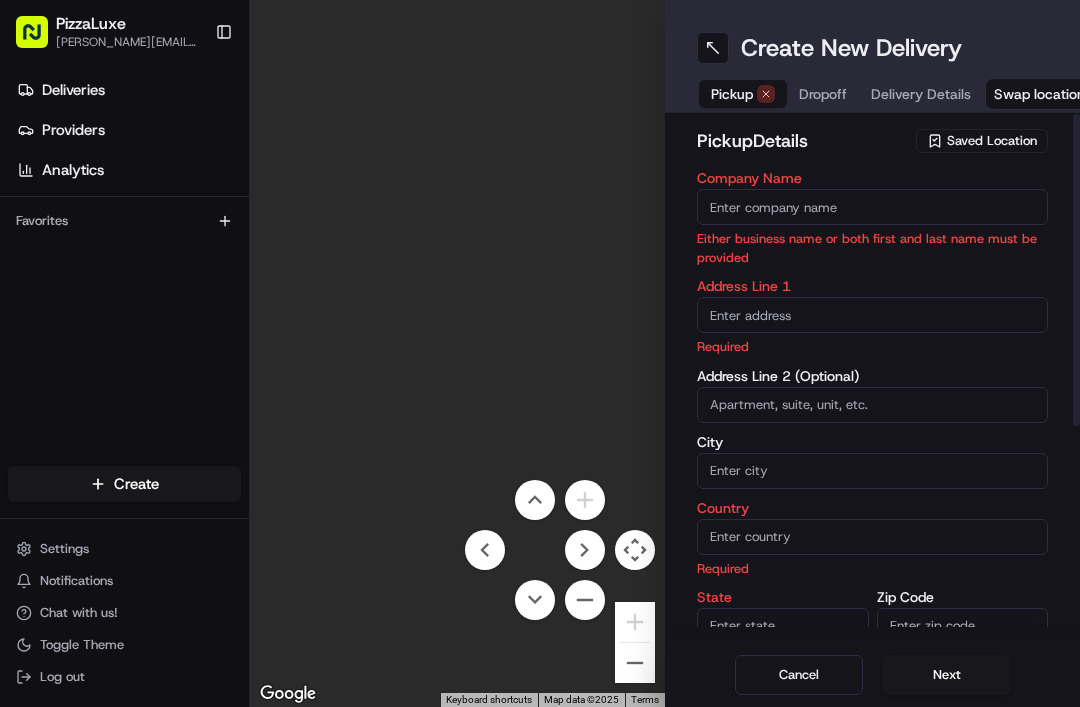 click on "Deliveries" at bounding box center (128, 90) 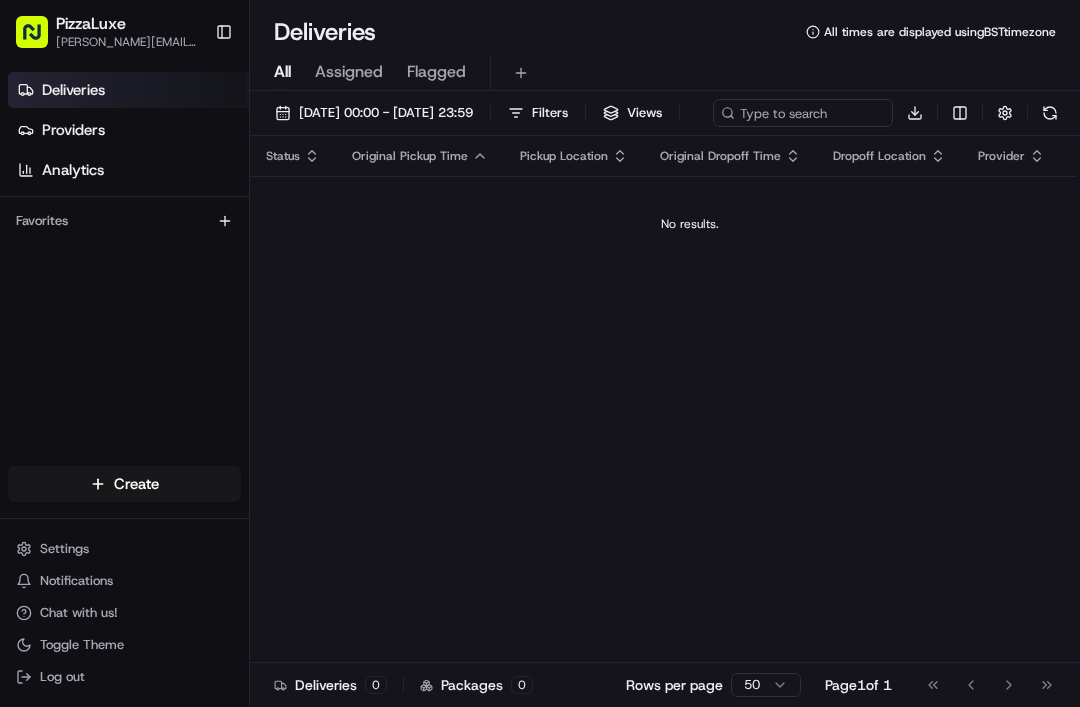 click on "[DATE] 00:00 - [DATE] 23:59" at bounding box center [374, 113] 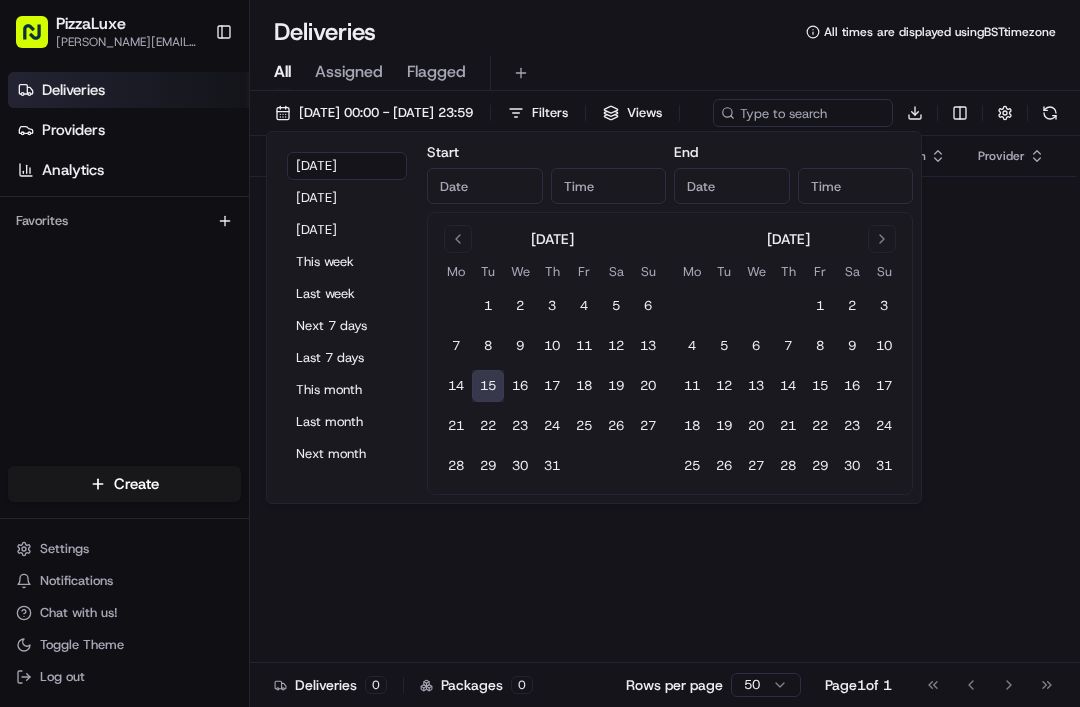 type on "[DATE]" 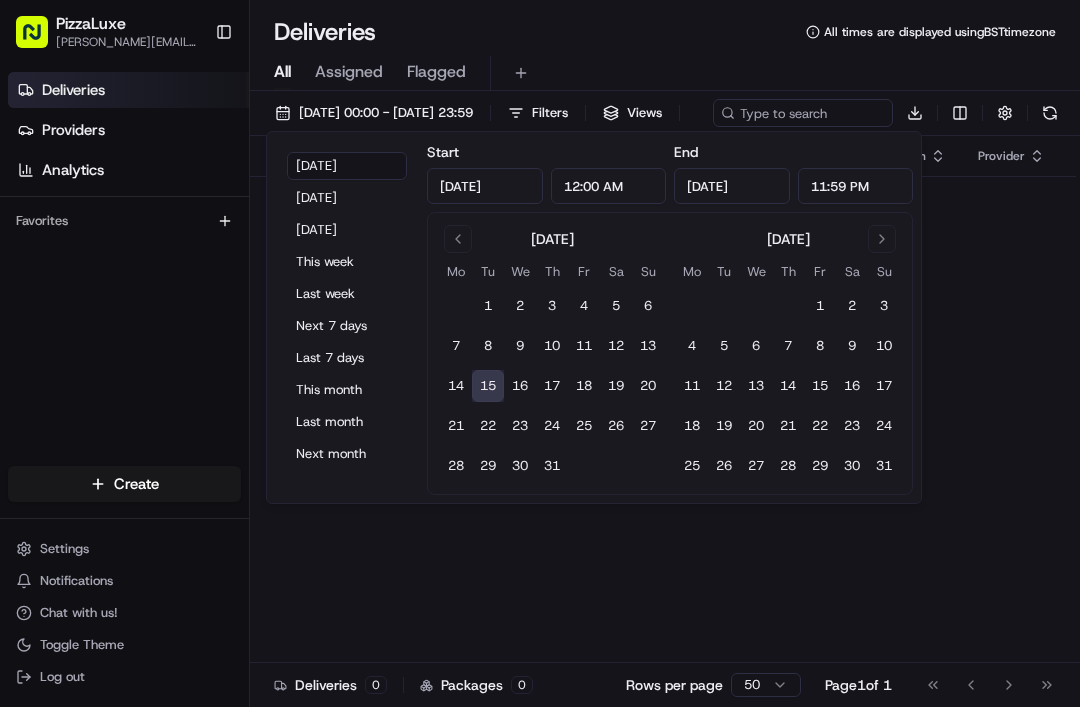 click on "Last month" at bounding box center (347, 422) 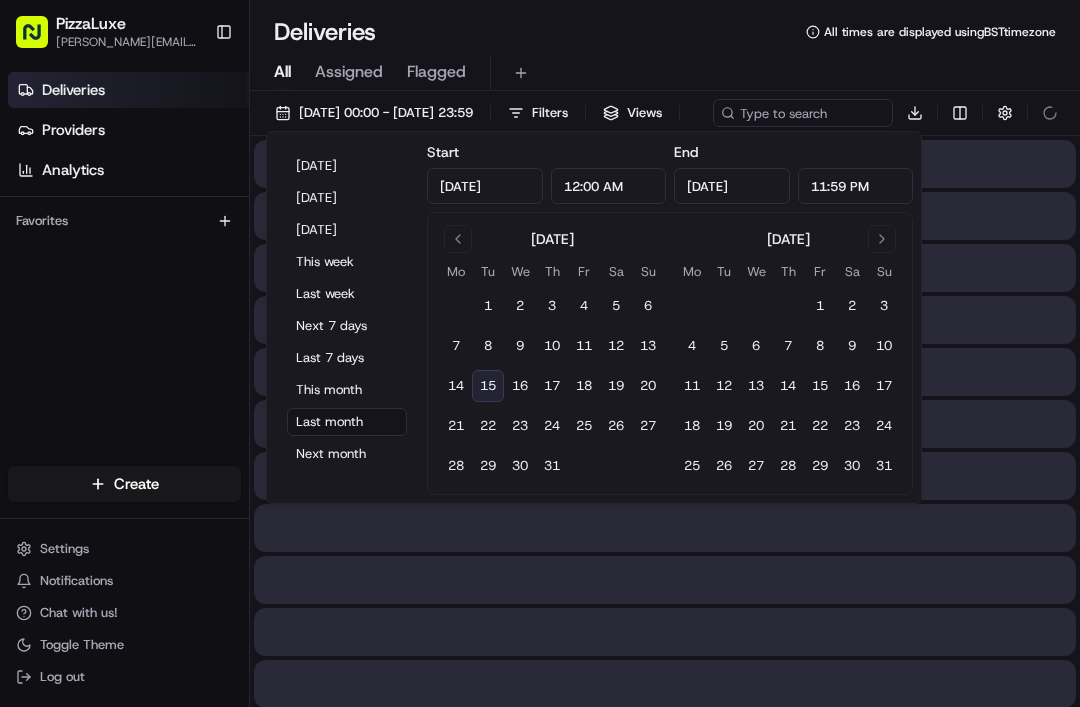 type on "[DATE]" 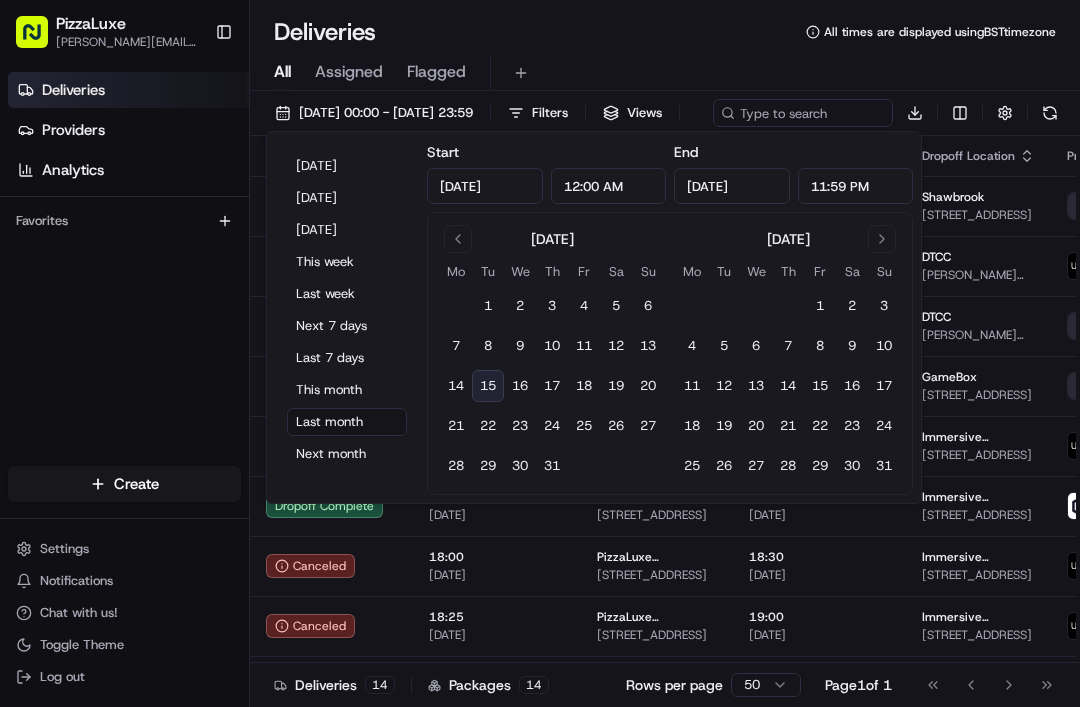 click on "[DATE] 00:00 - [DATE] 23:59 Filters Views Download" at bounding box center (665, 117) 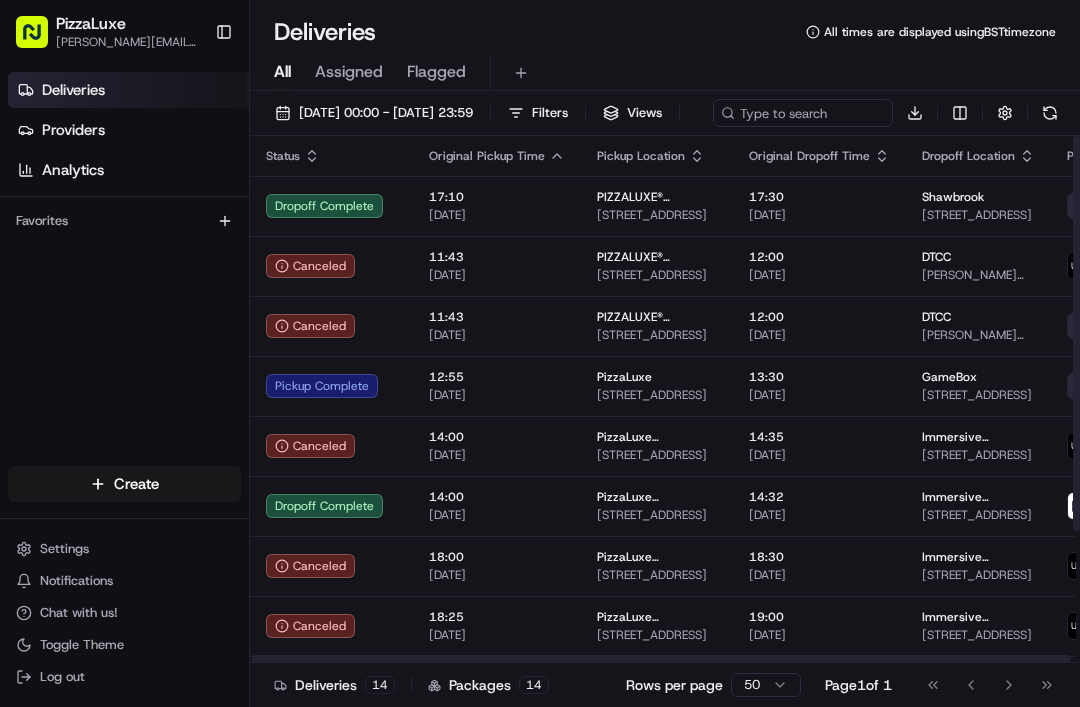 scroll, scrollTop: 0, scrollLeft: 0, axis: both 